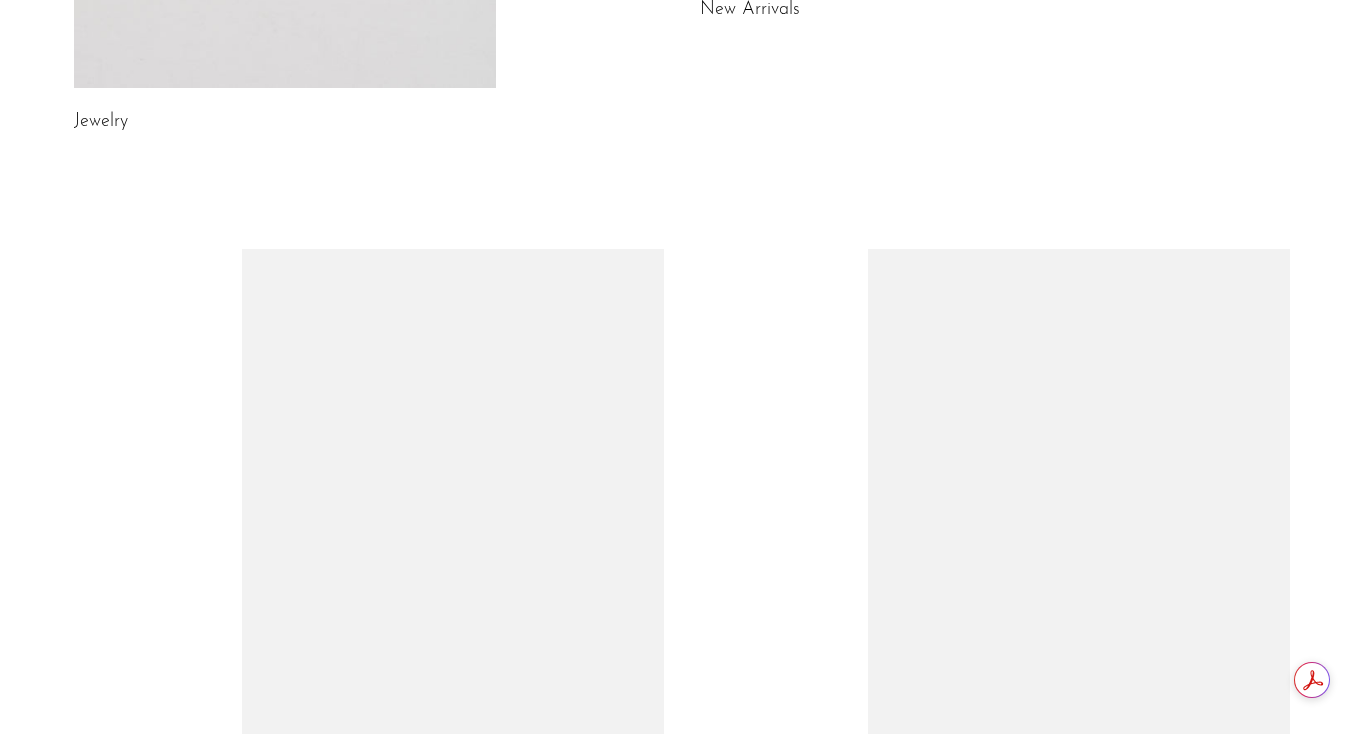 scroll, scrollTop: 1210, scrollLeft: 0, axis: vertical 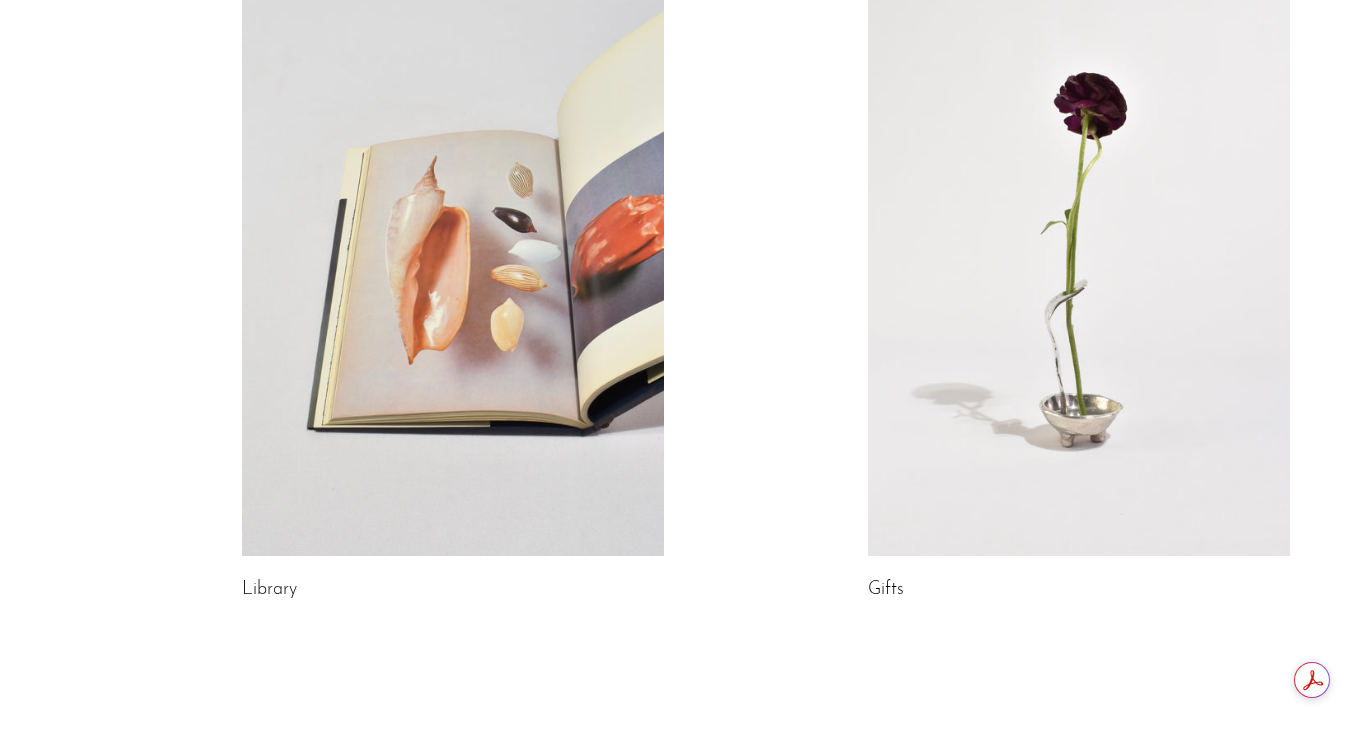 click on "Visit Us" at bounding box center (171, 765) 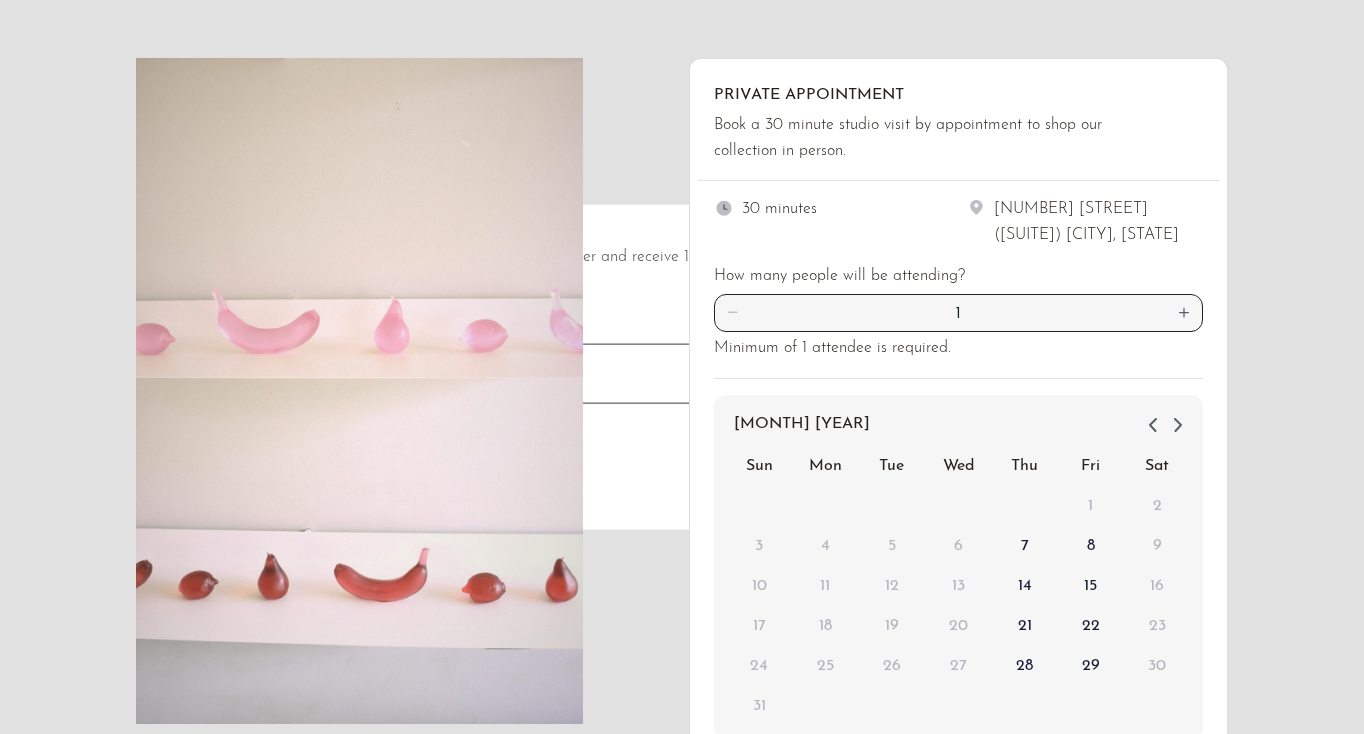 scroll, scrollTop: 231, scrollLeft: 0, axis: vertical 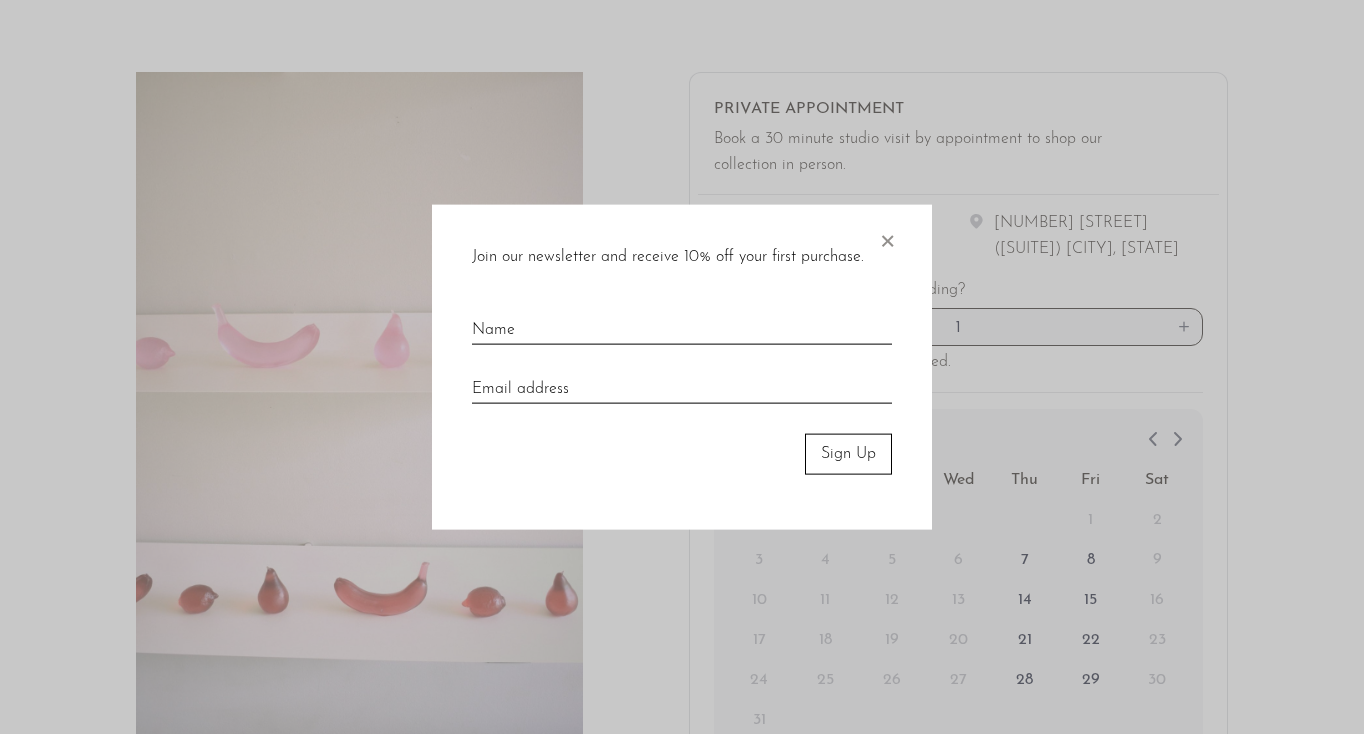 click on "×" at bounding box center [887, 237] 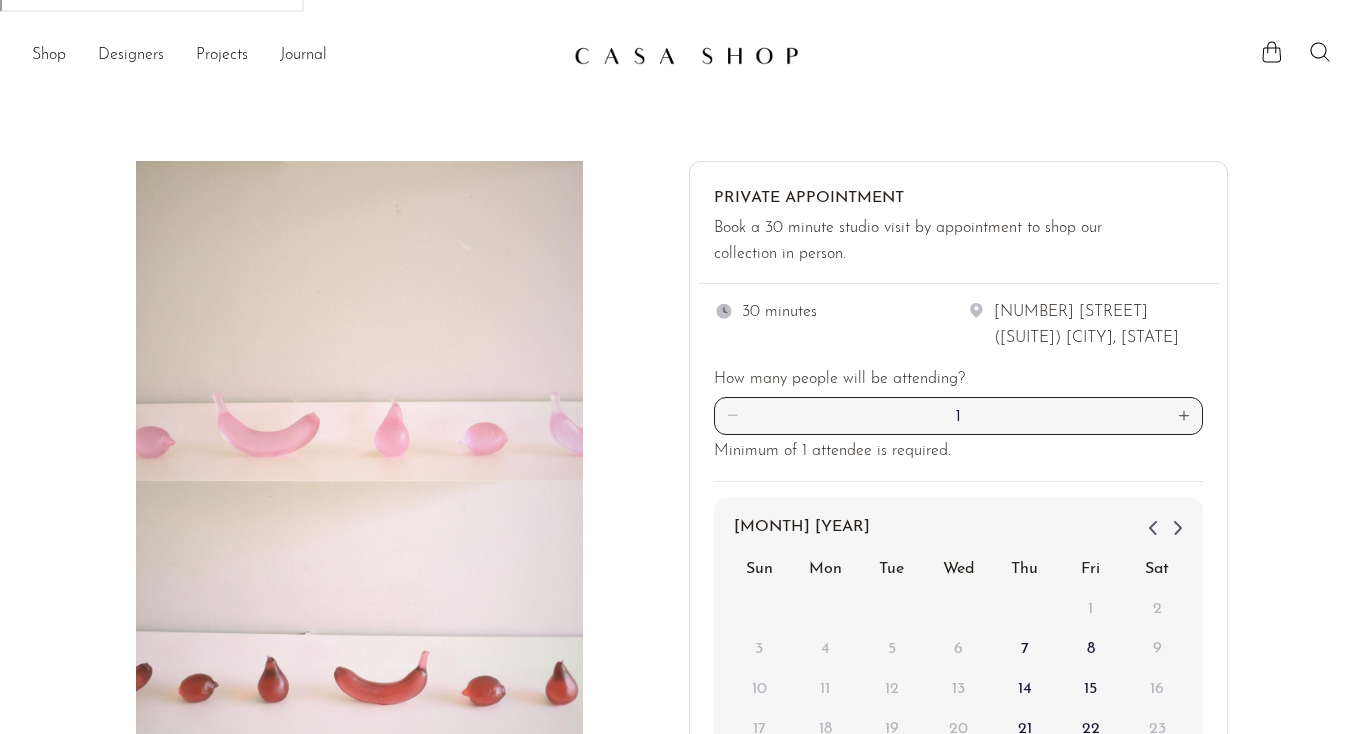 scroll, scrollTop: 0, scrollLeft: 0, axis: both 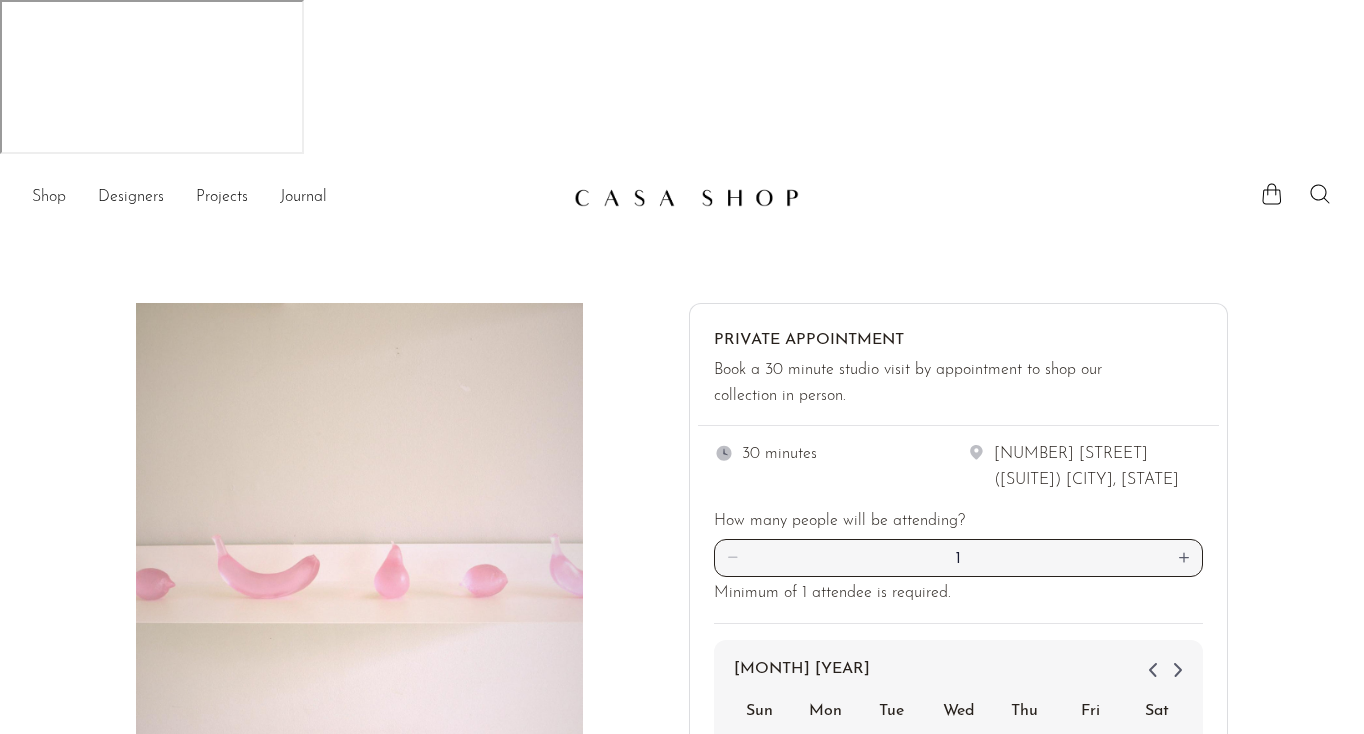 click on "Shop" at bounding box center (49, 198) 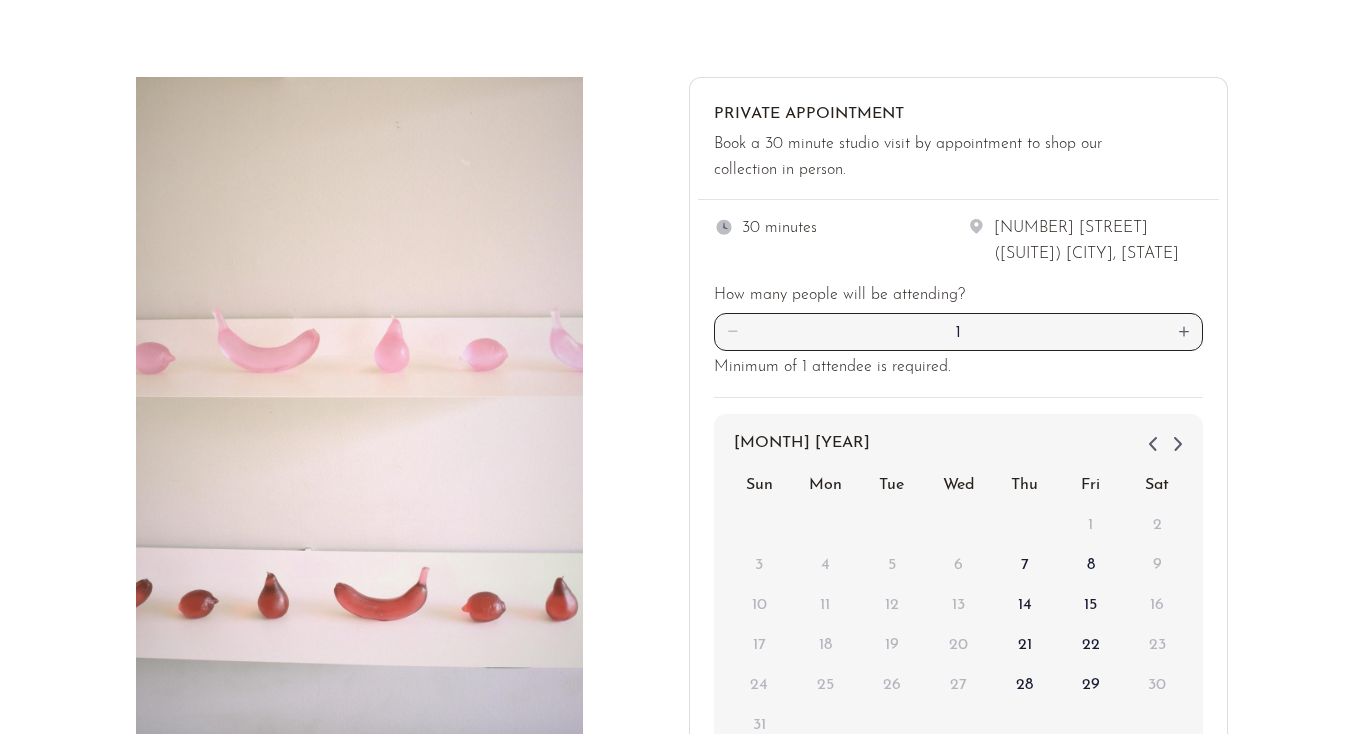 scroll, scrollTop: 0, scrollLeft: 0, axis: both 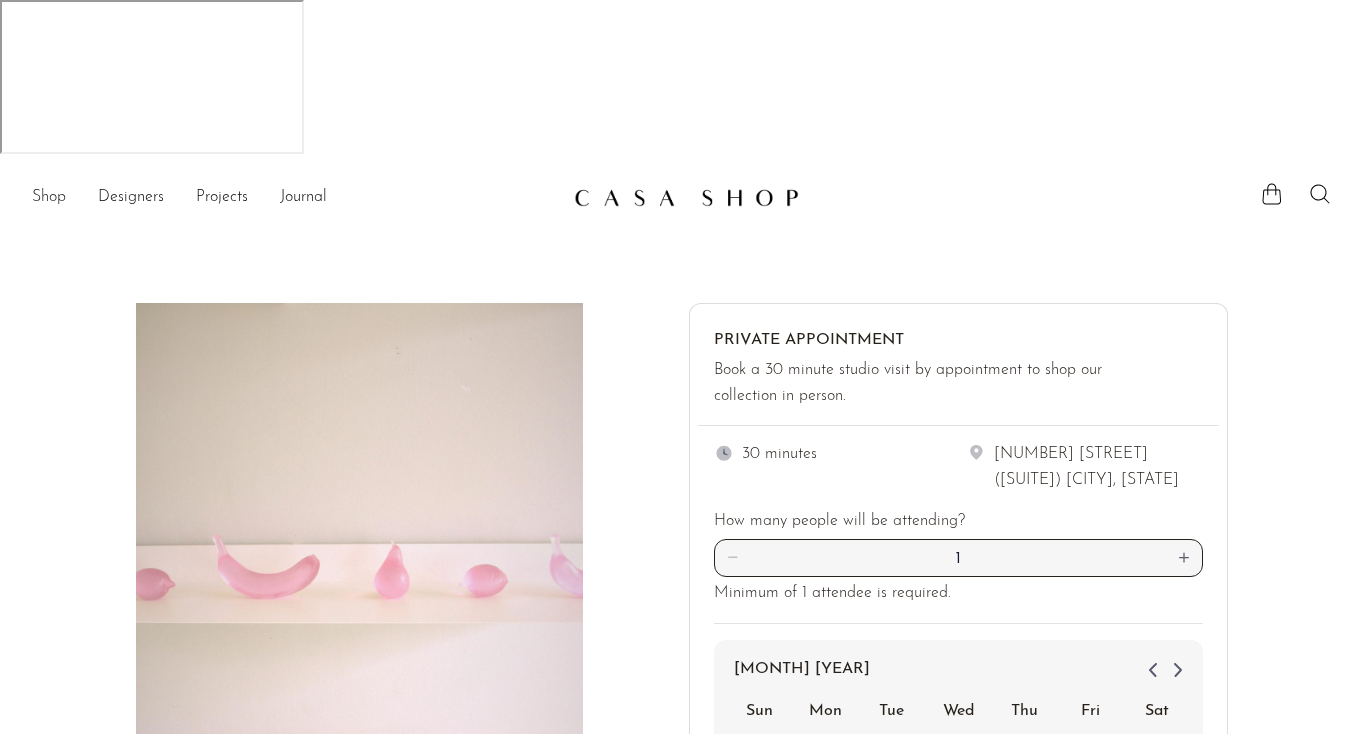 click on "Shop" at bounding box center [49, 198] 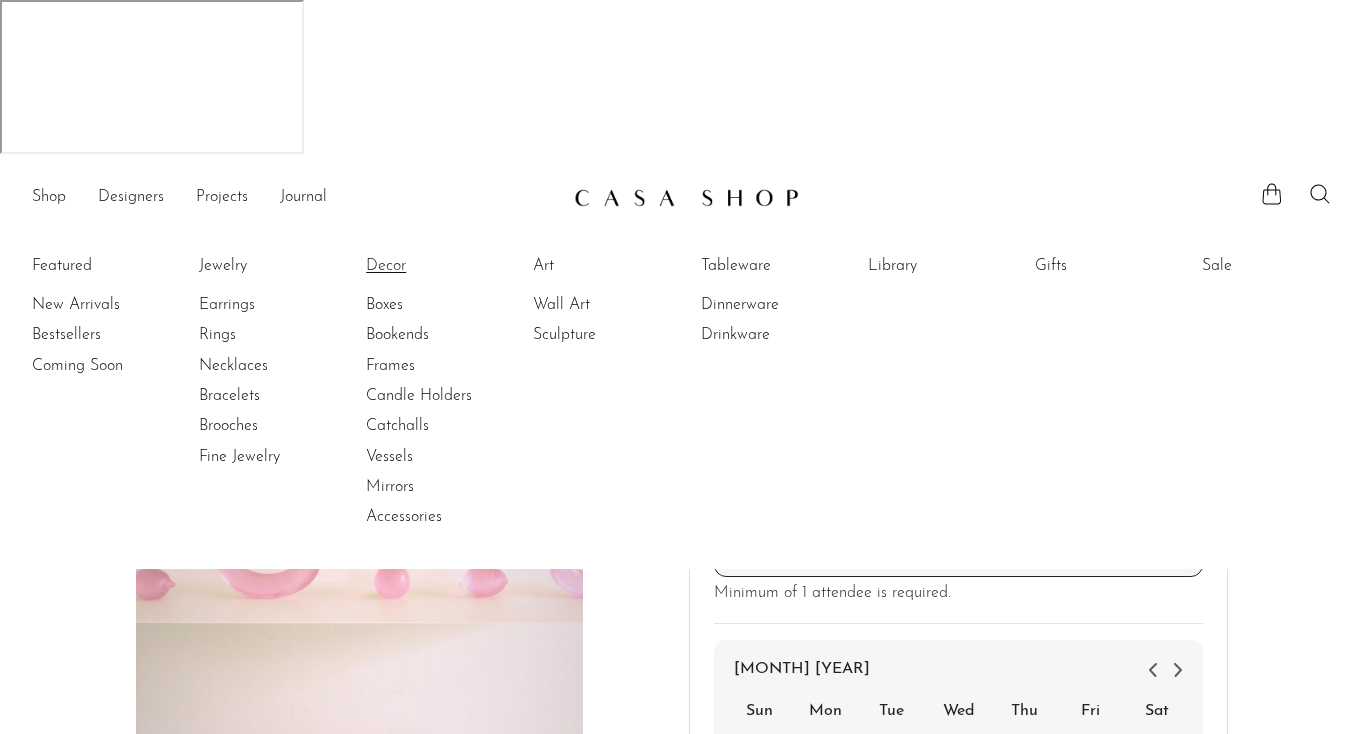 click on "Decor" at bounding box center [441, 266] 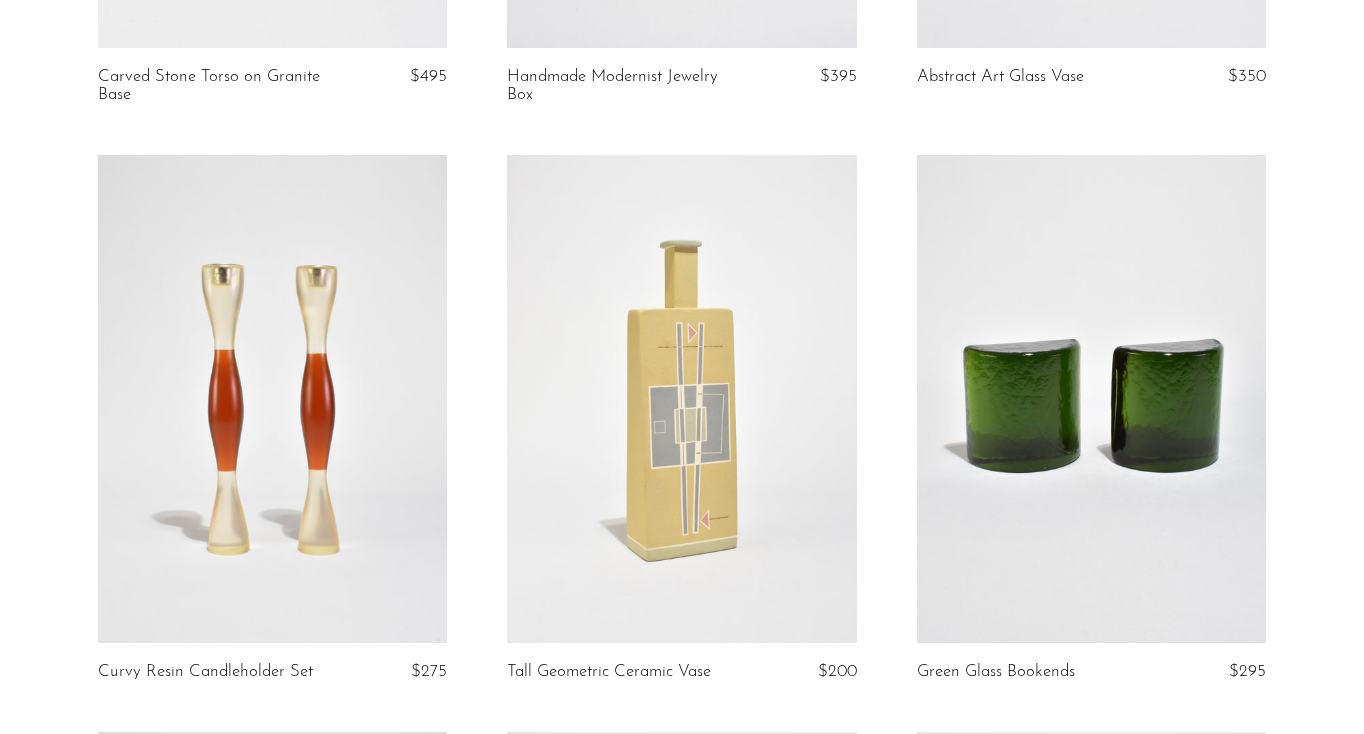 scroll, scrollTop: 3145, scrollLeft: 0, axis: vertical 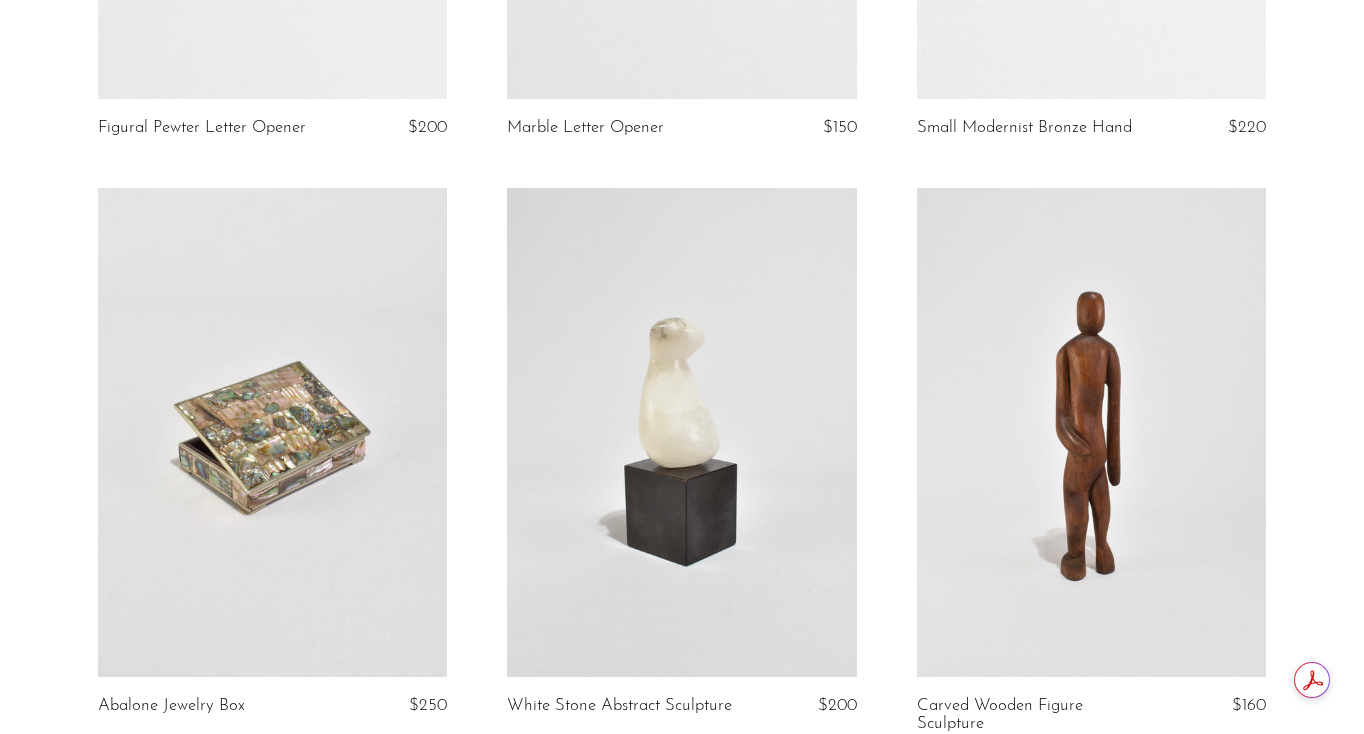 click at bounding box center [272, 432] 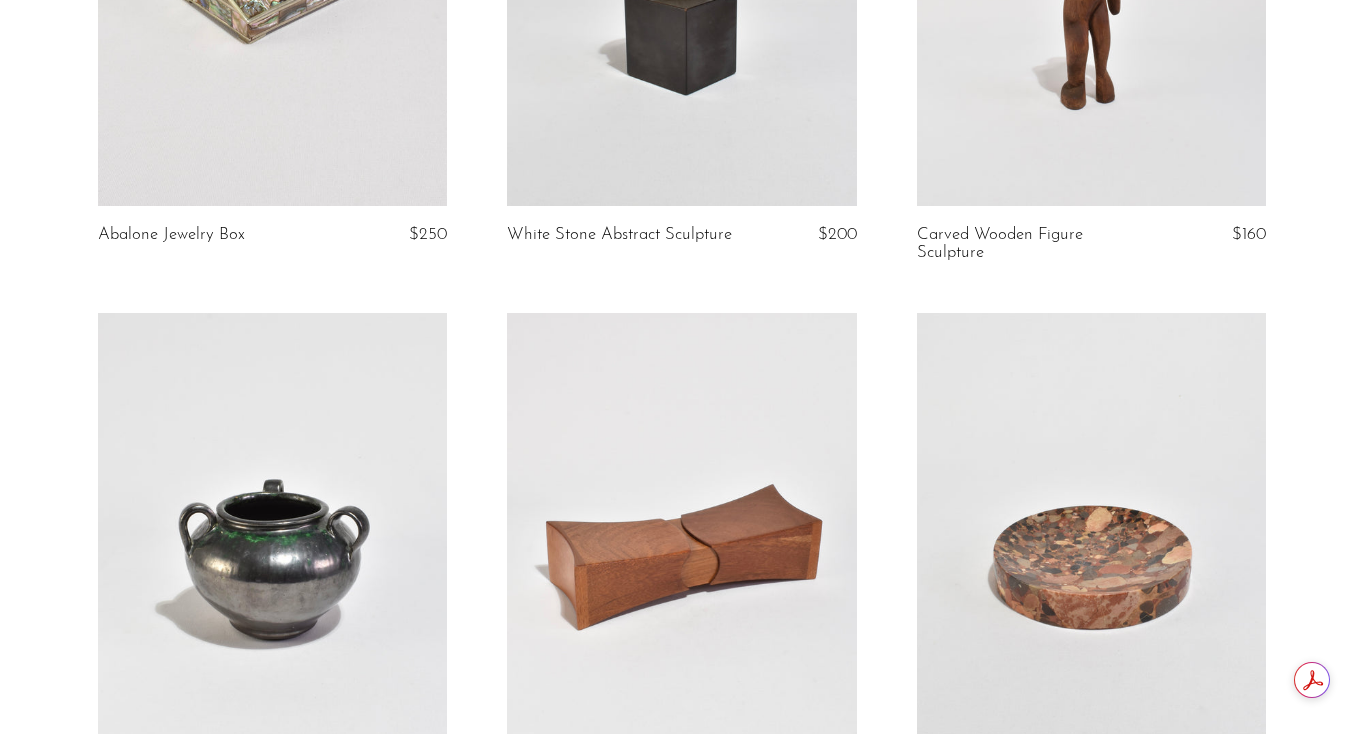 scroll, scrollTop: 6031, scrollLeft: 0, axis: vertical 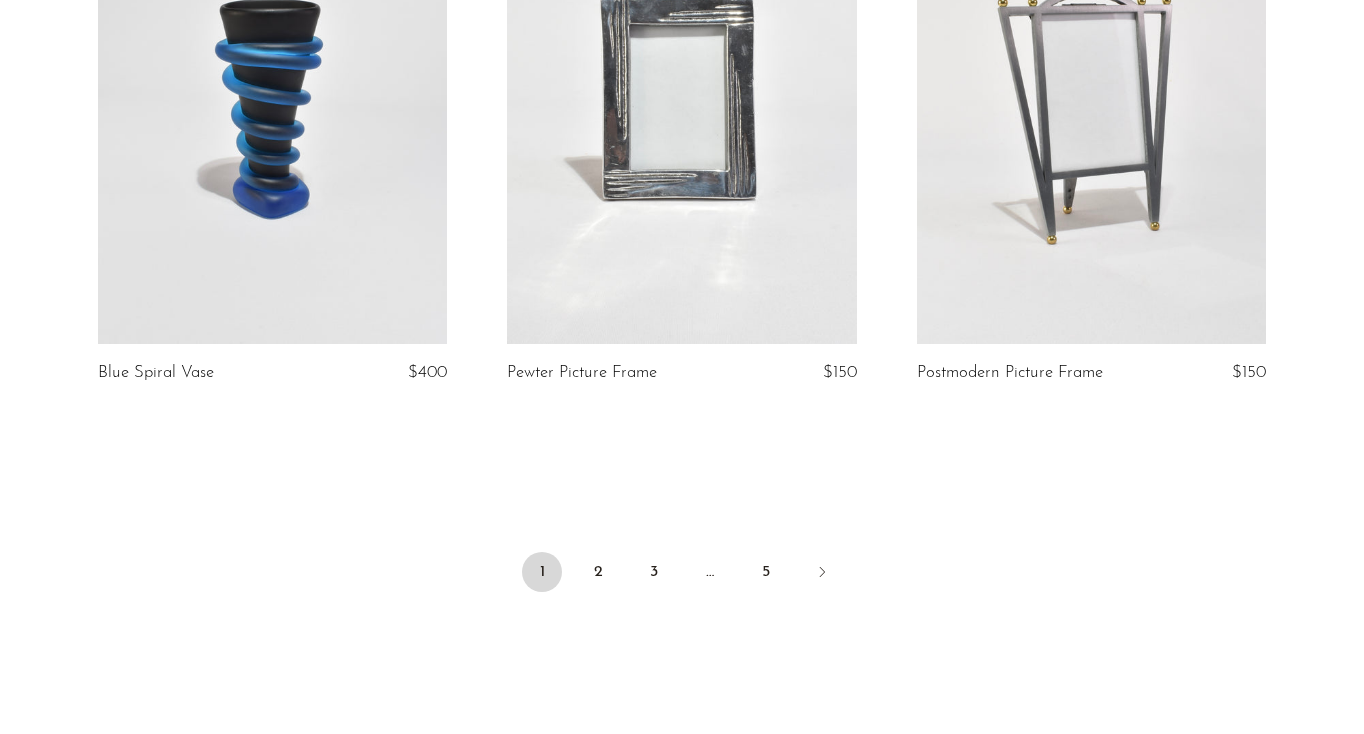 drag, startPoint x: 601, startPoint y: 402, endPoint x: 606, endPoint y: 363, distance: 39.319206 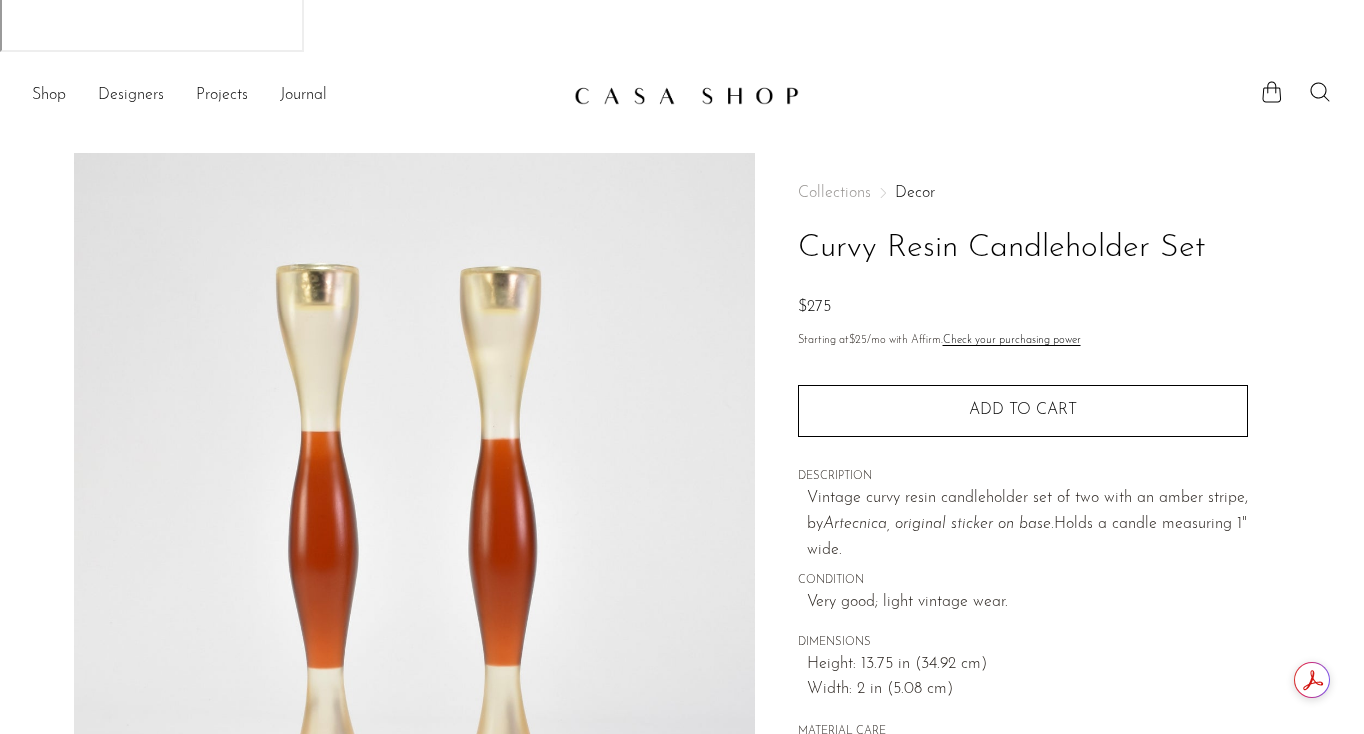 scroll, scrollTop: 104, scrollLeft: 0, axis: vertical 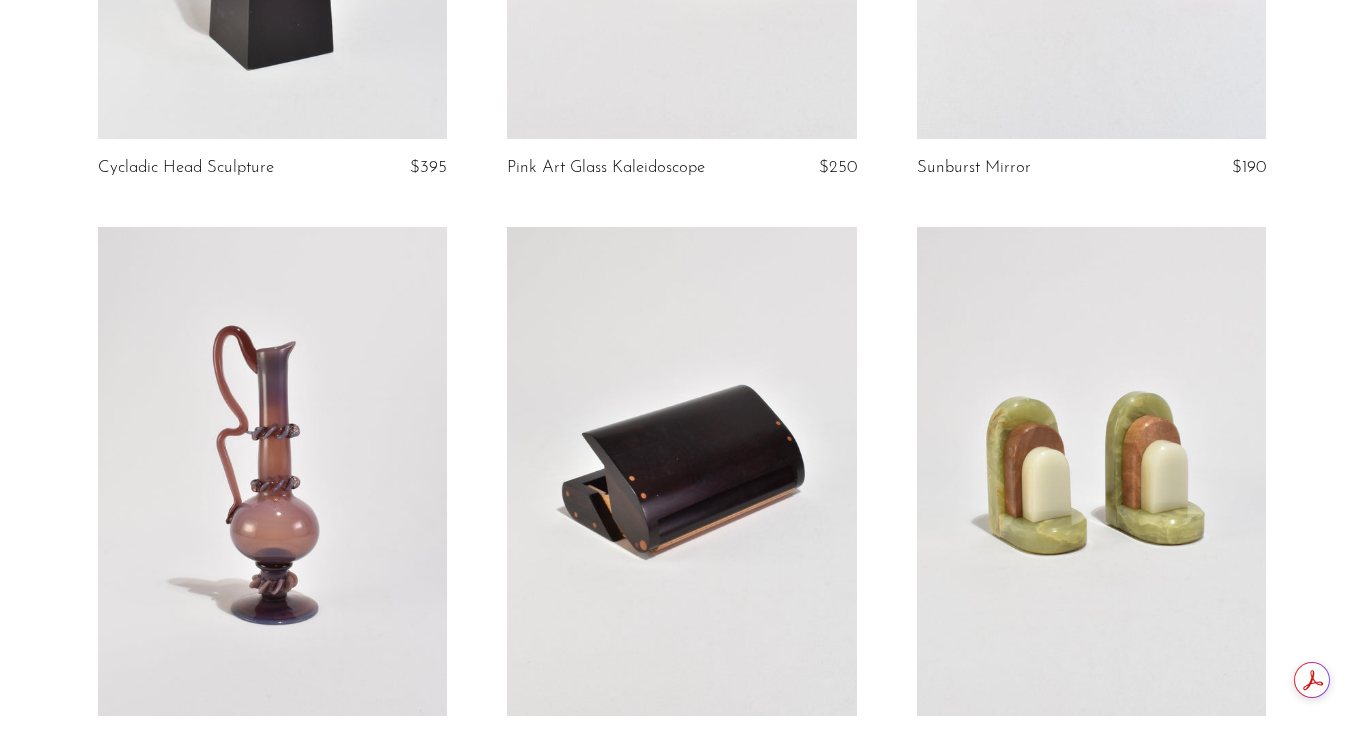 click at bounding box center [272, 471] 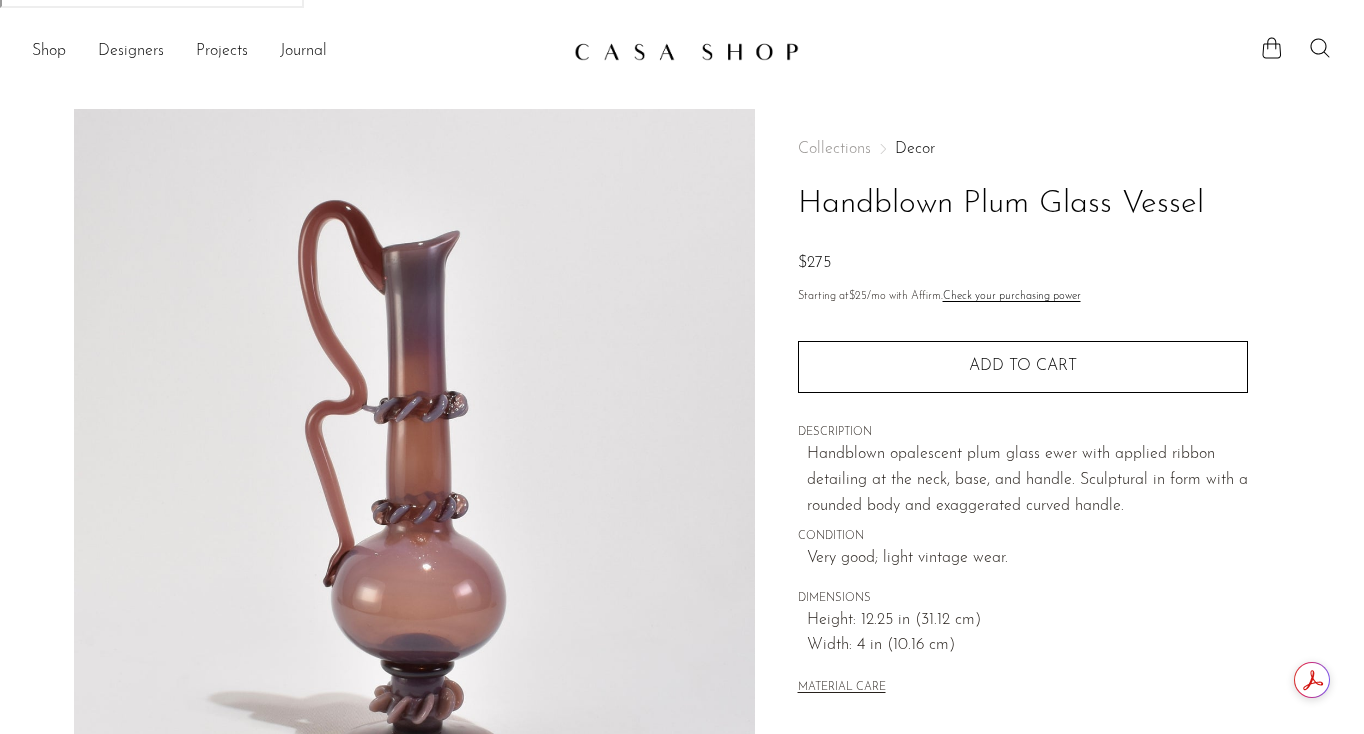 scroll, scrollTop: 164, scrollLeft: 0, axis: vertical 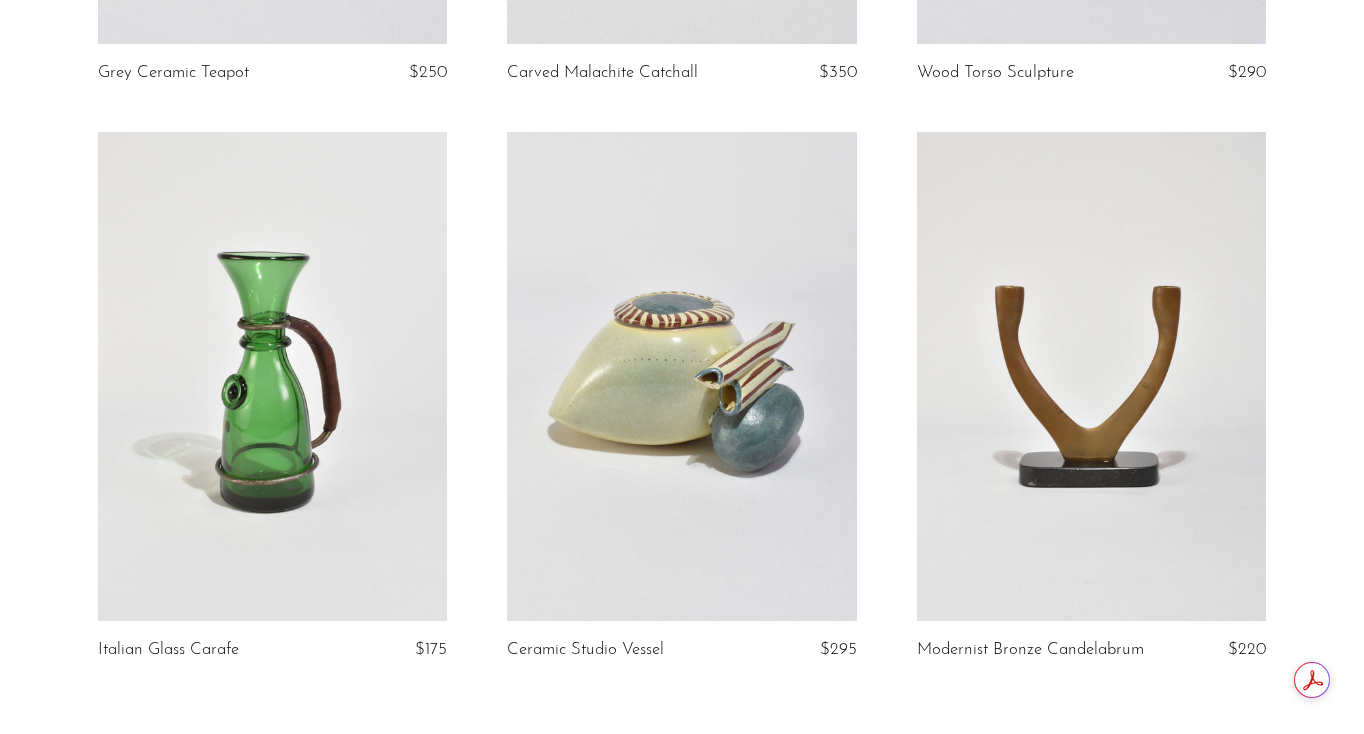 click on "3" at bounding box center [682, 850] 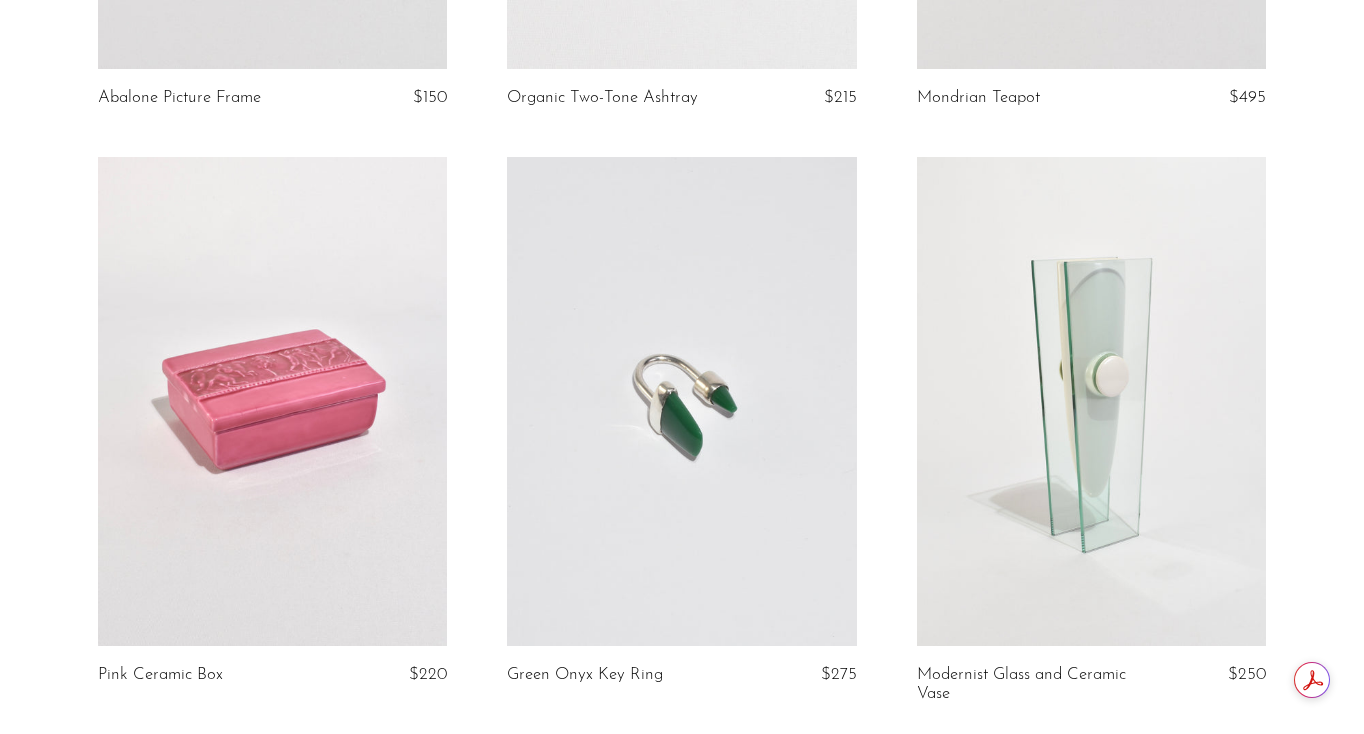 scroll, scrollTop: 5440, scrollLeft: 0, axis: vertical 